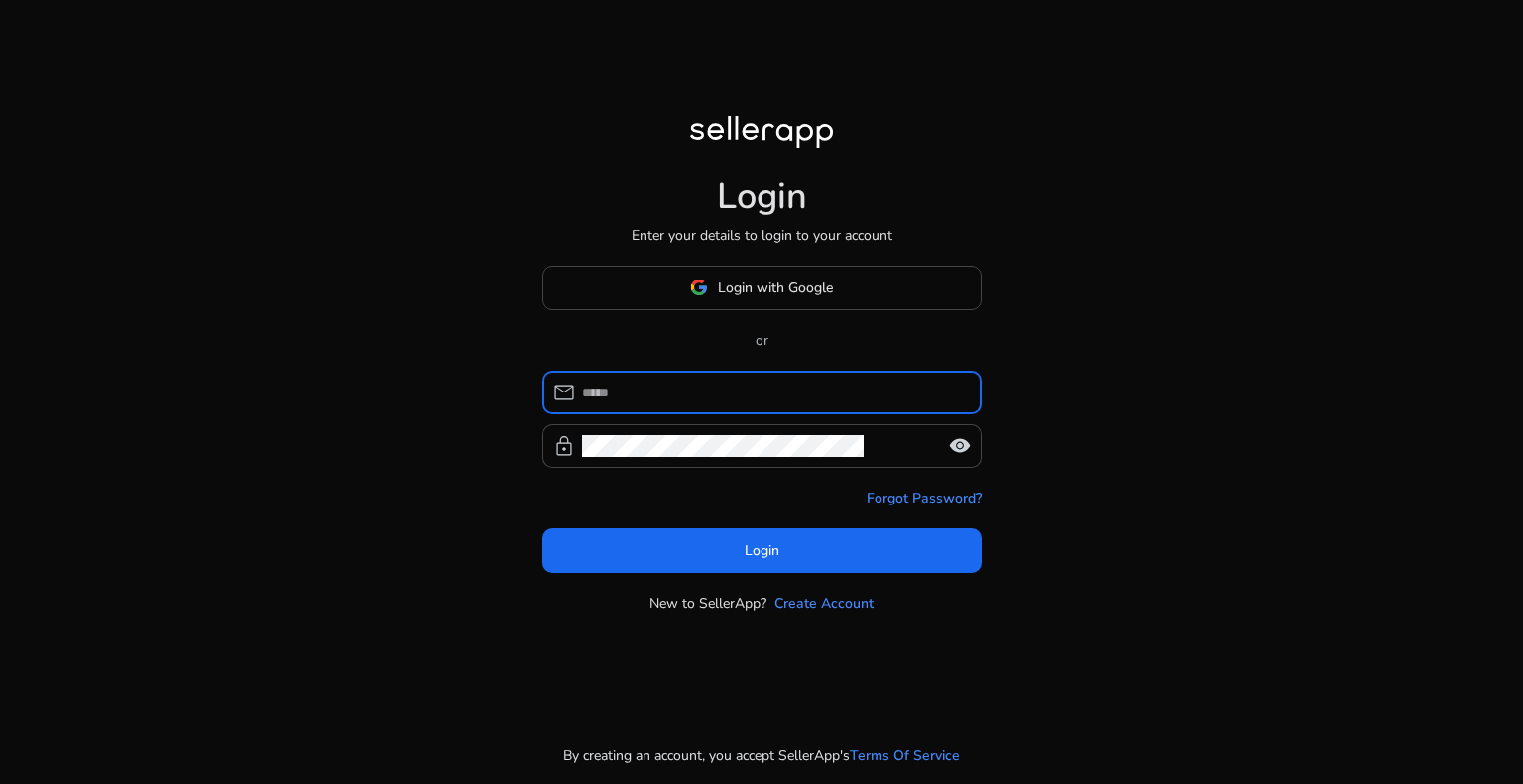 scroll, scrollTop: 0, scrollLeft: 0, axis: both 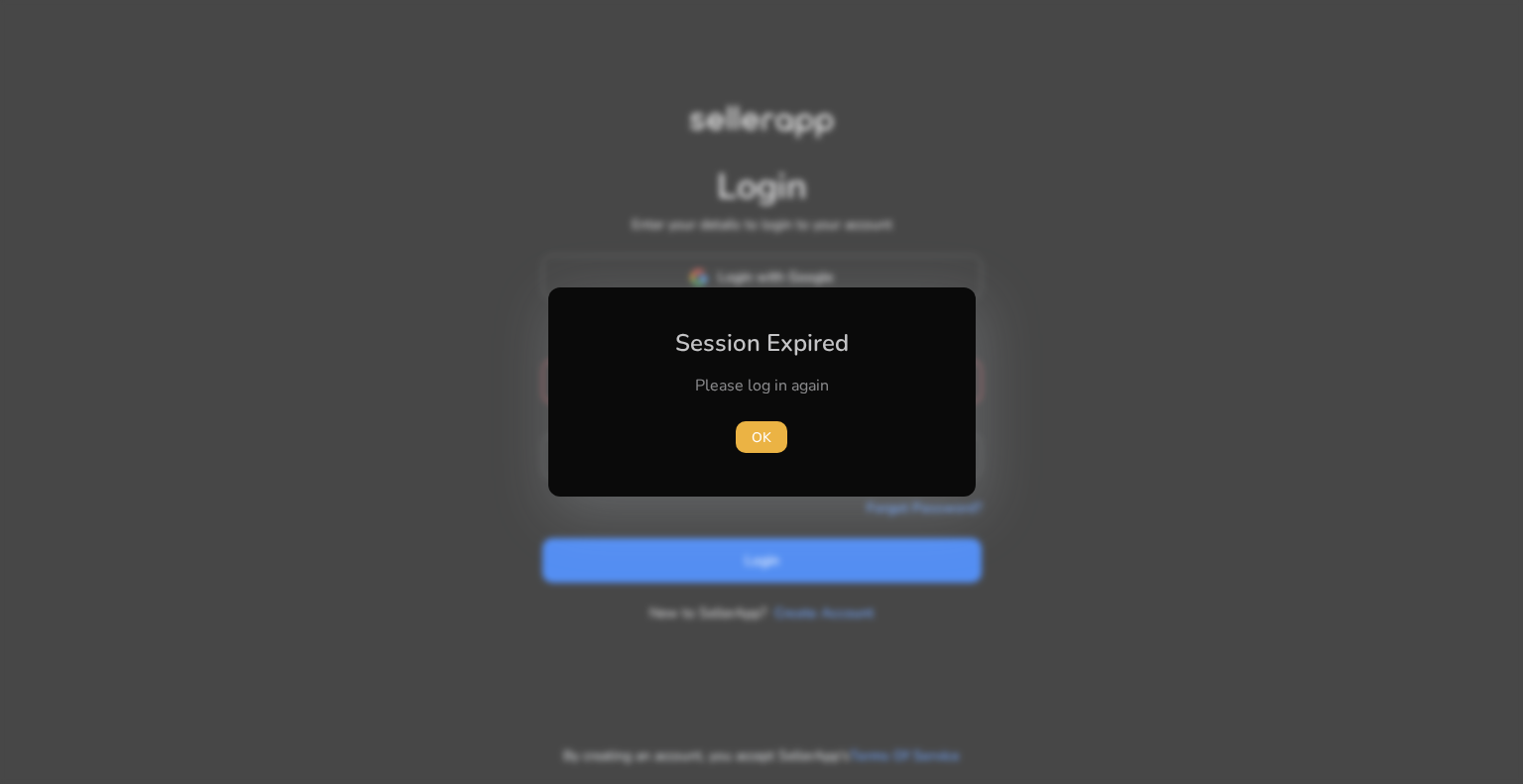 click at bounding box center [762, 437] 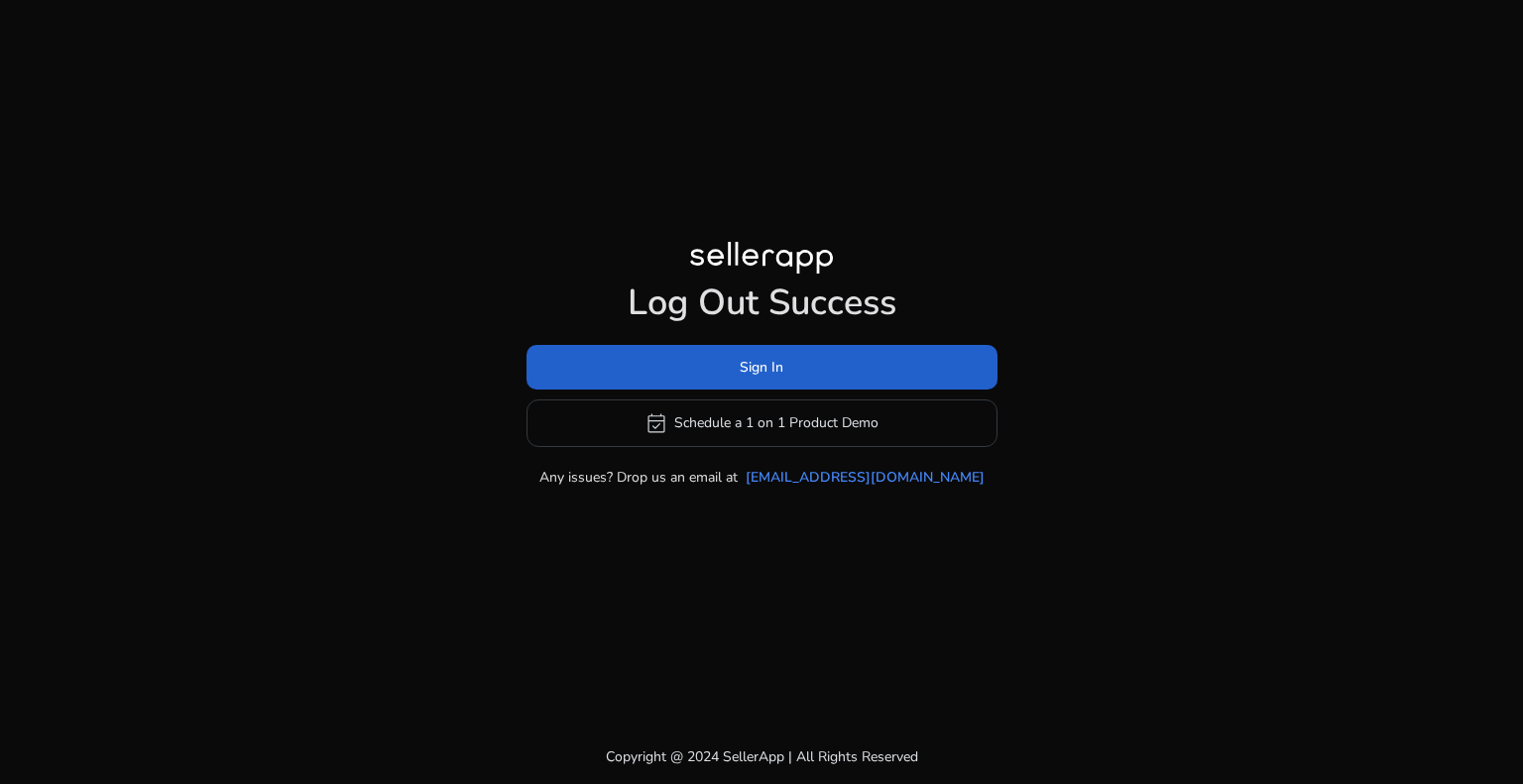 click 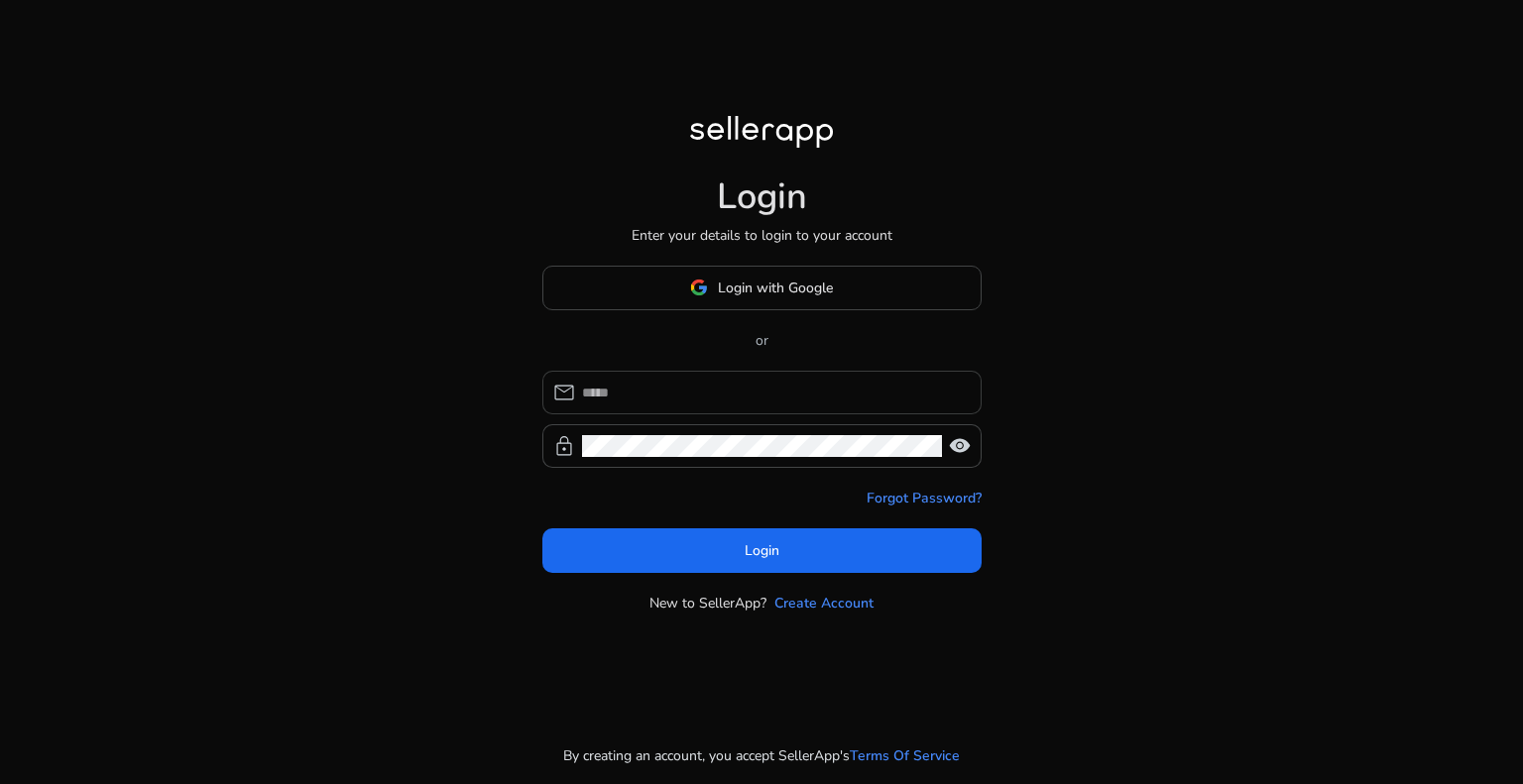 click 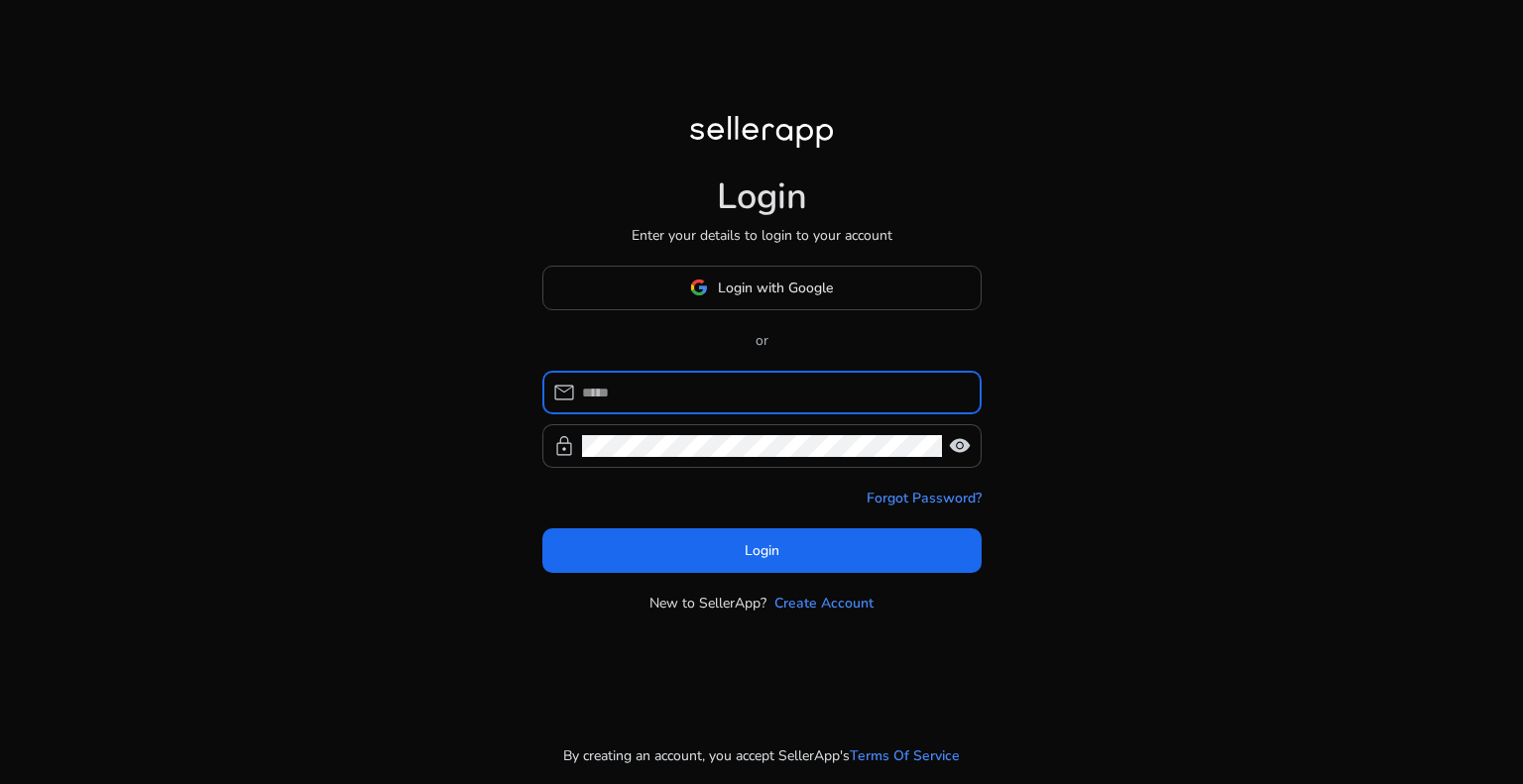 click at bounding box center (773, 392) 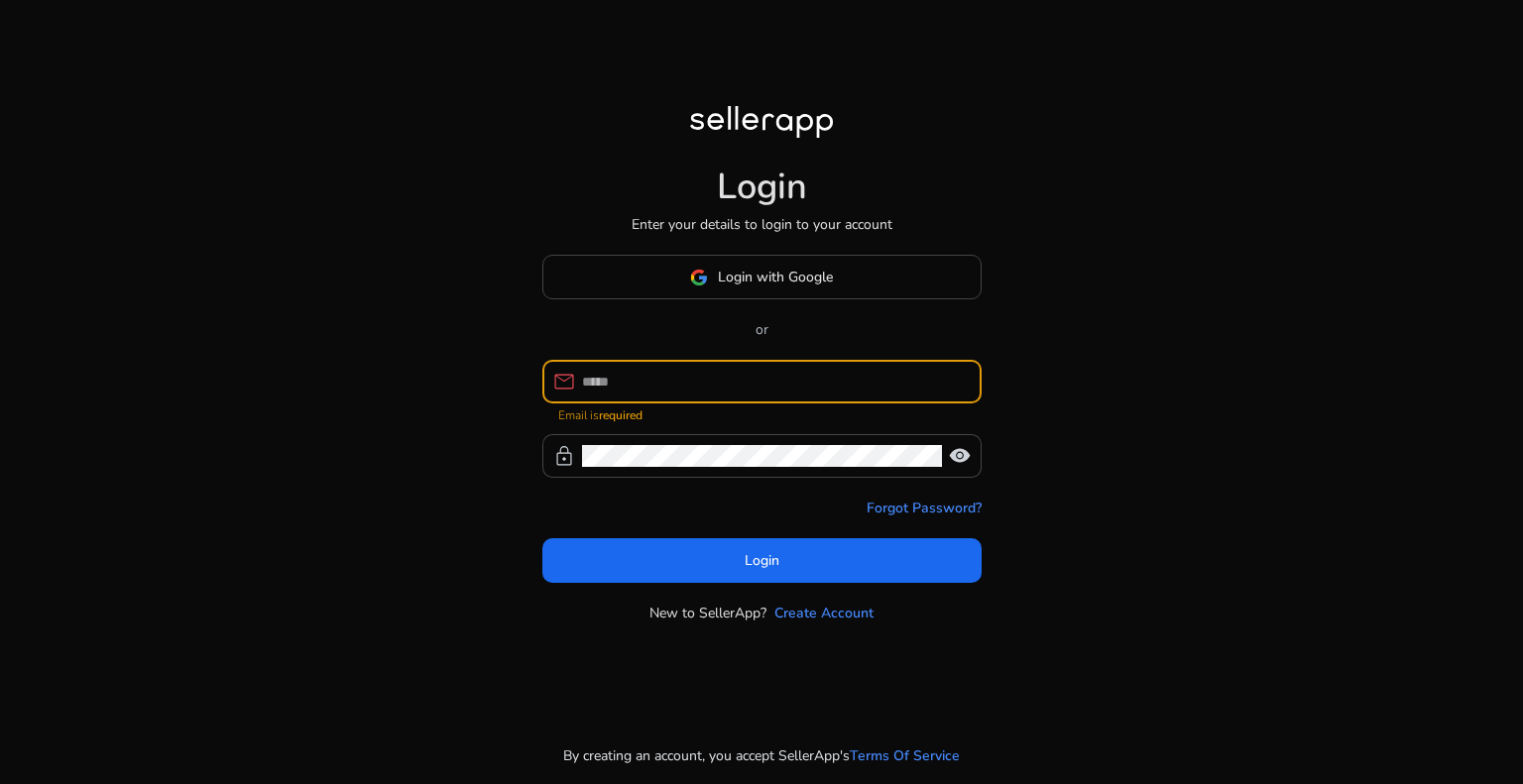 type on "**********" 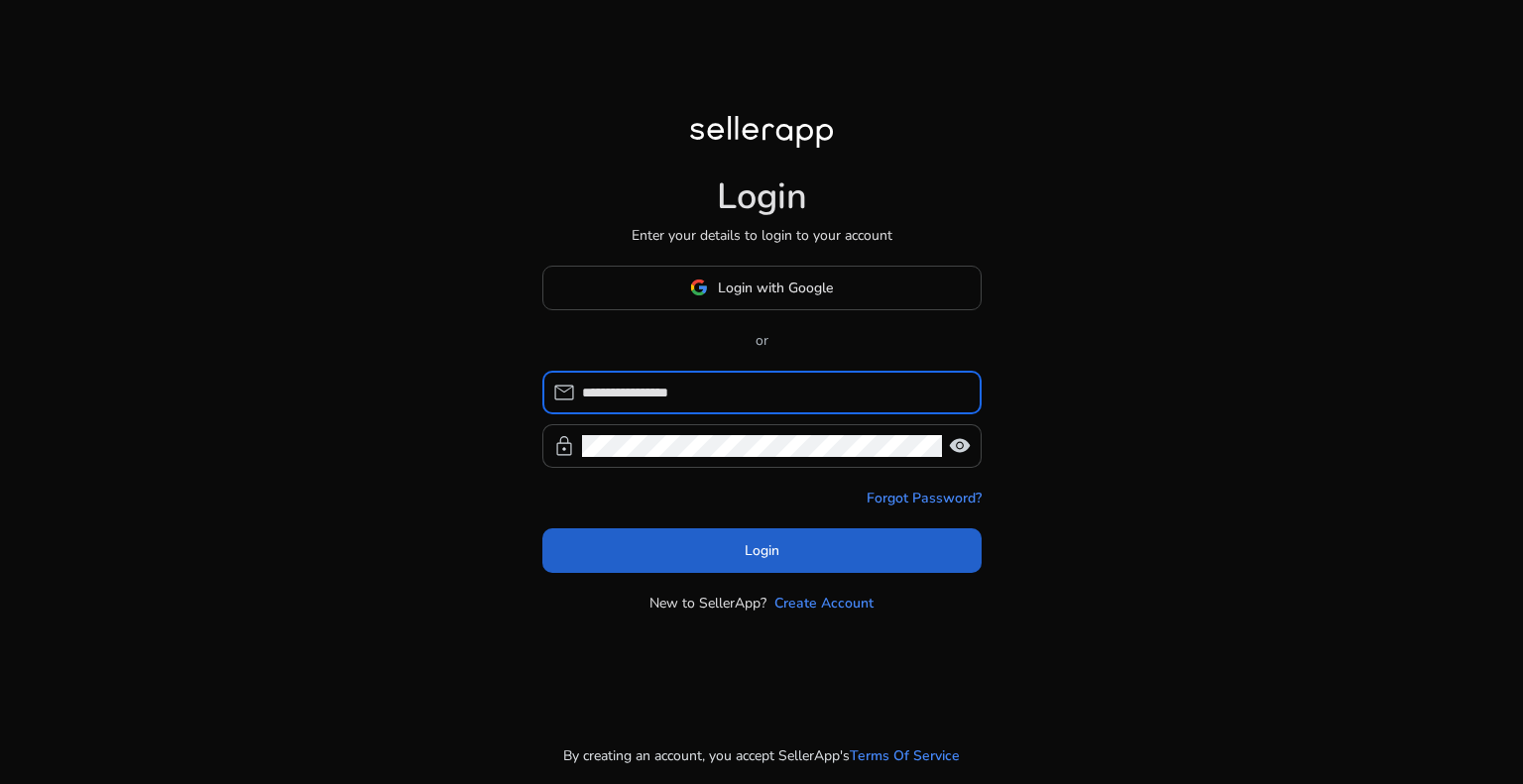 click on "Login" at bounding box center (762, 550) 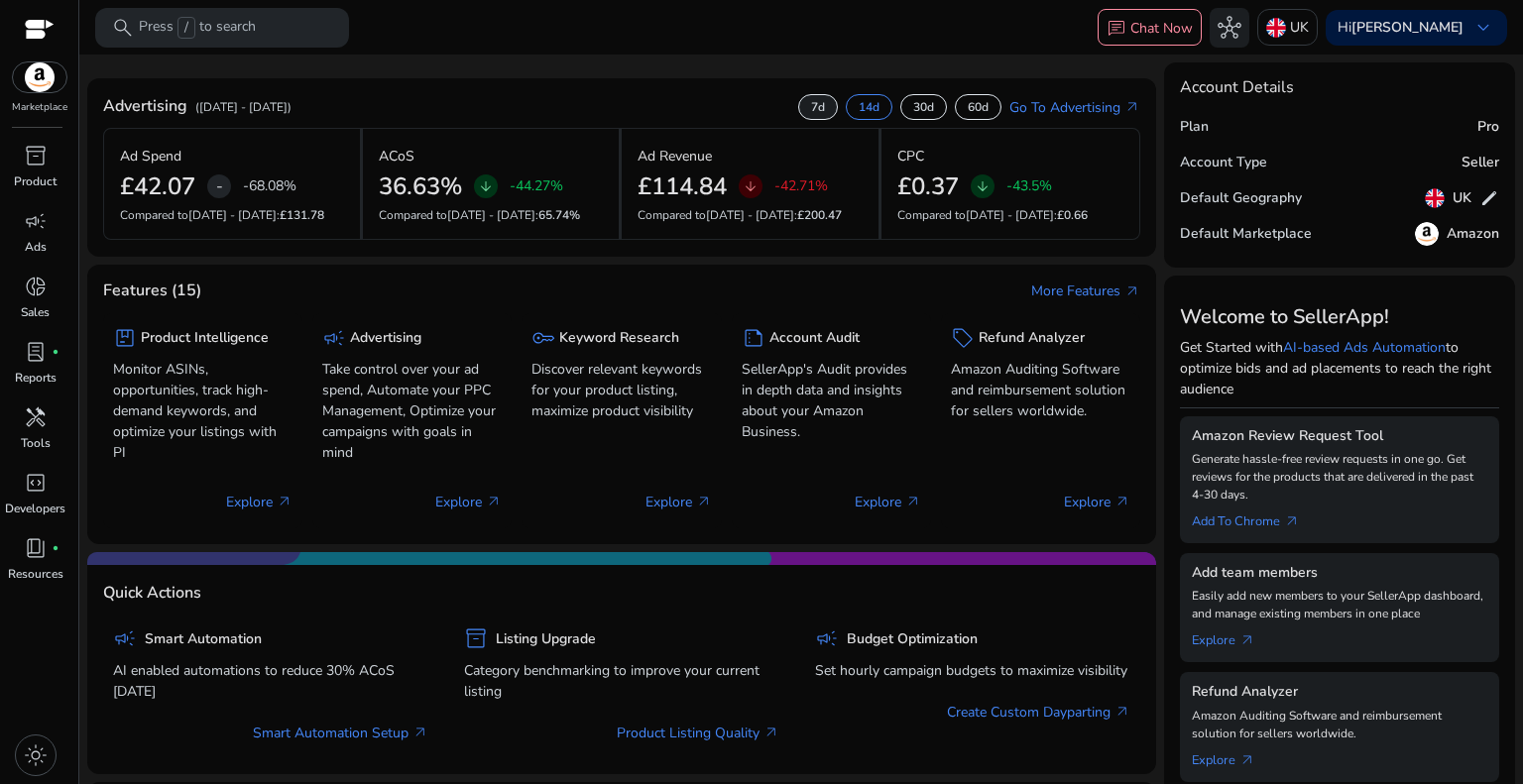 click on "7d" 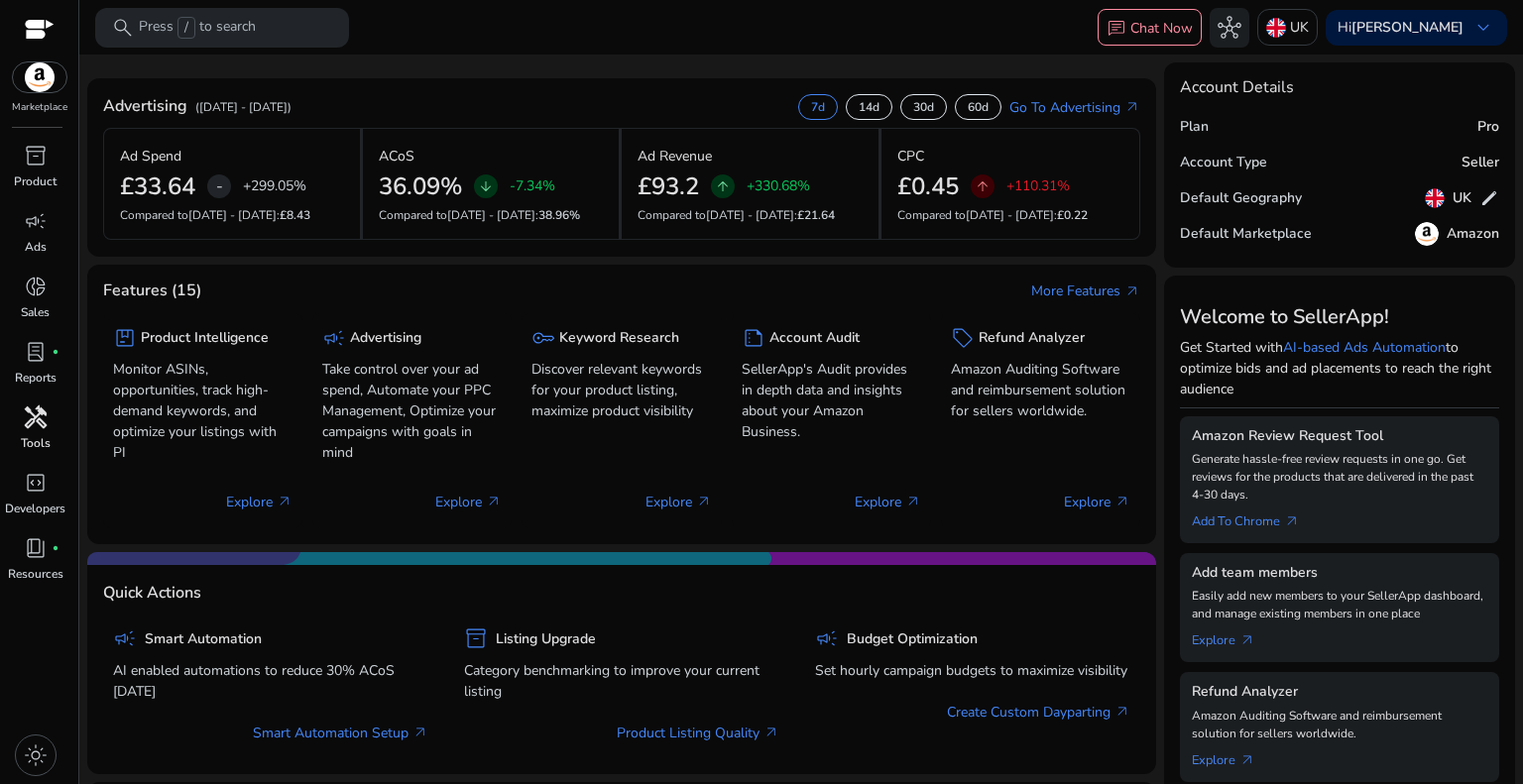 click on "handyman" at bounding box center [36, 417] 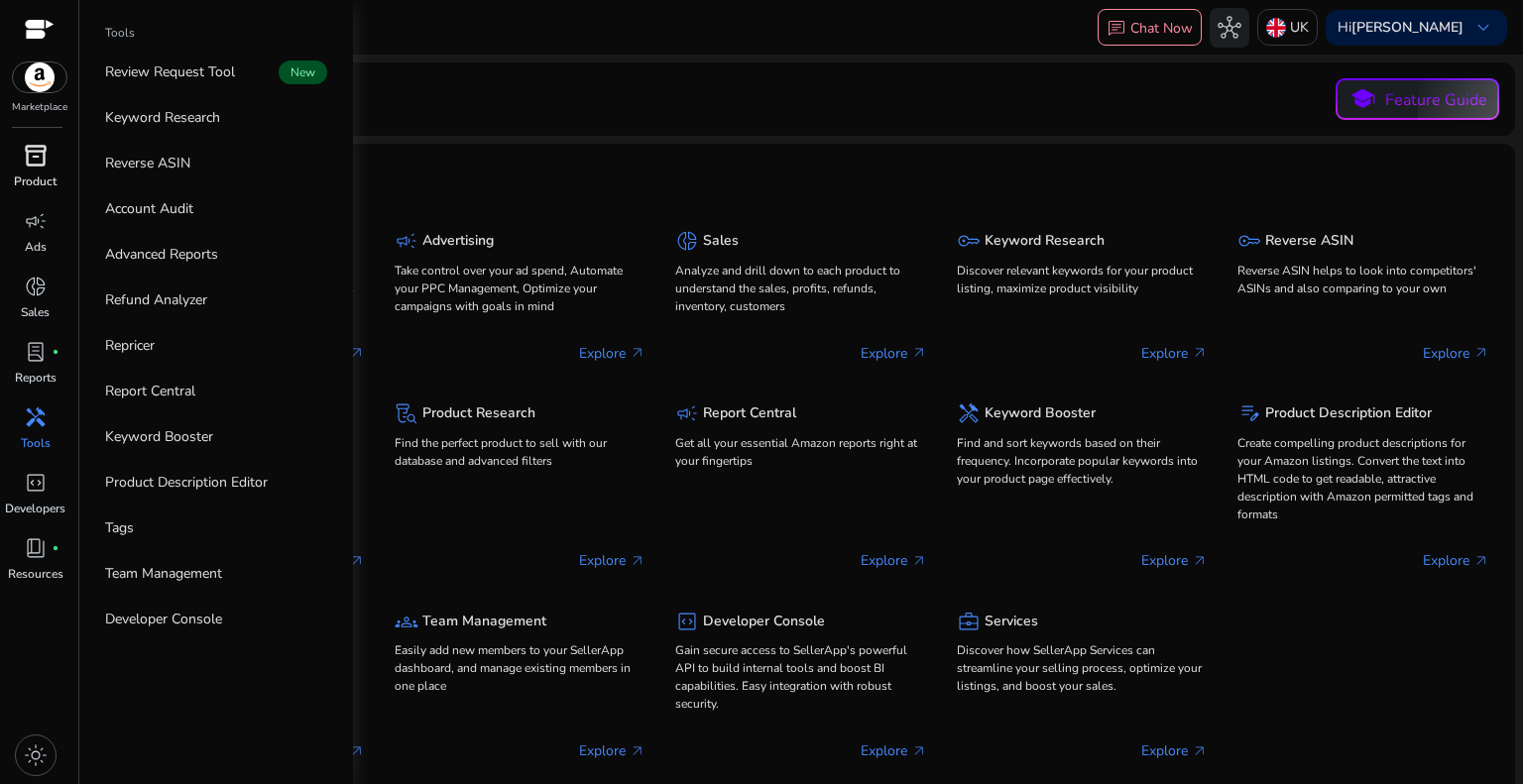 click on "inventory_2" at bounding box center [36, 156] 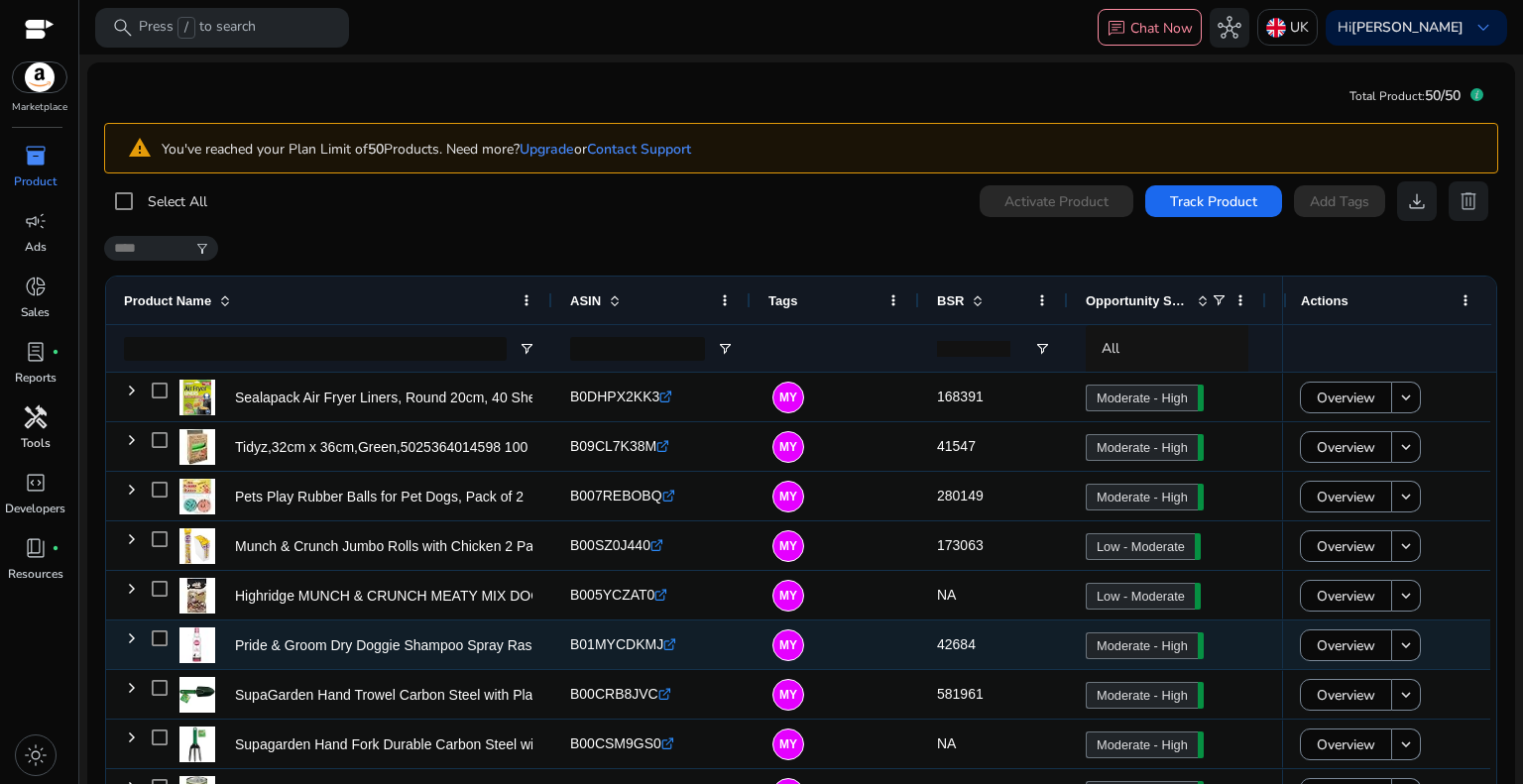 scroll, scrollTop: 63, scrollLeft: 0, axis: vertical 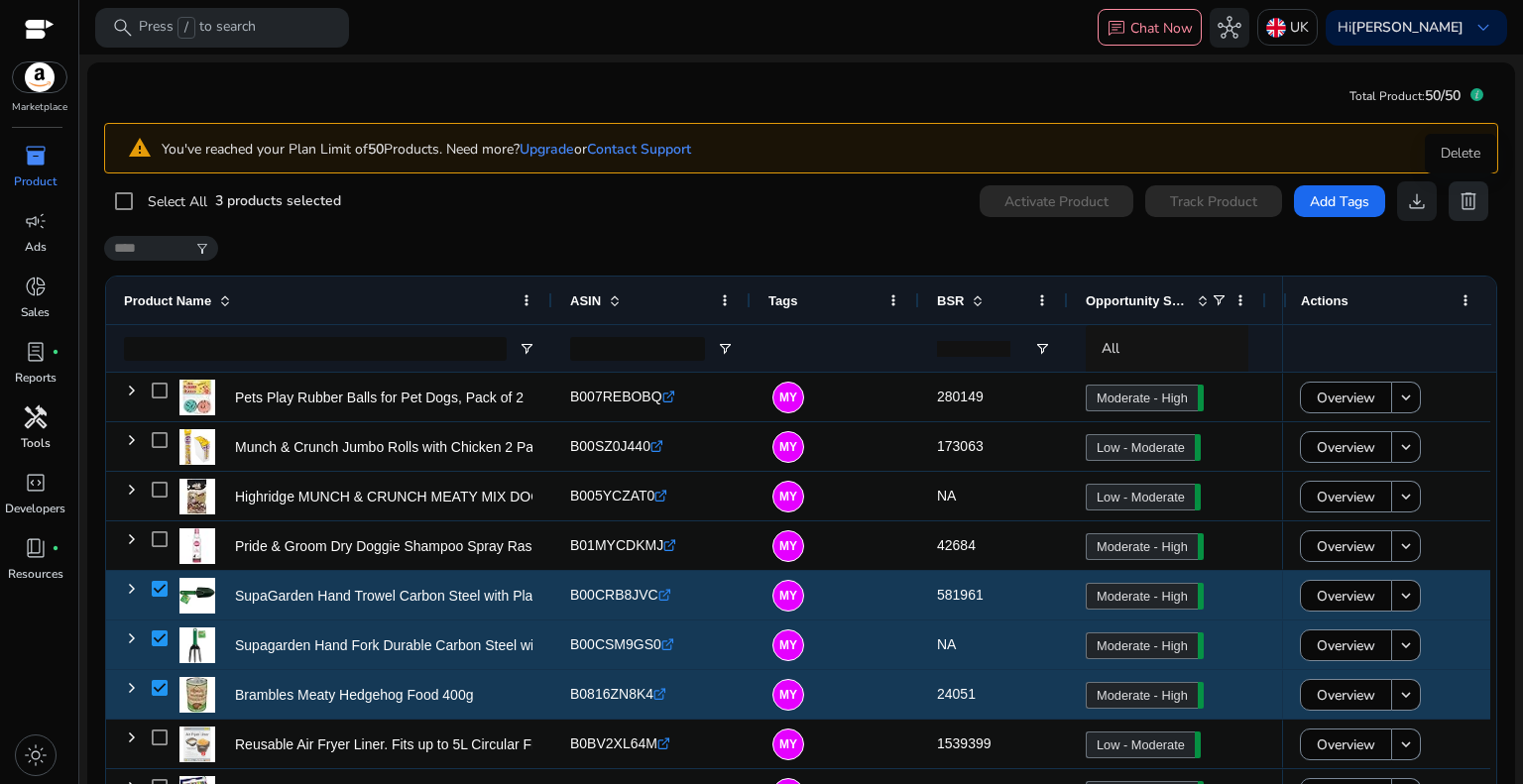 click on "delete" 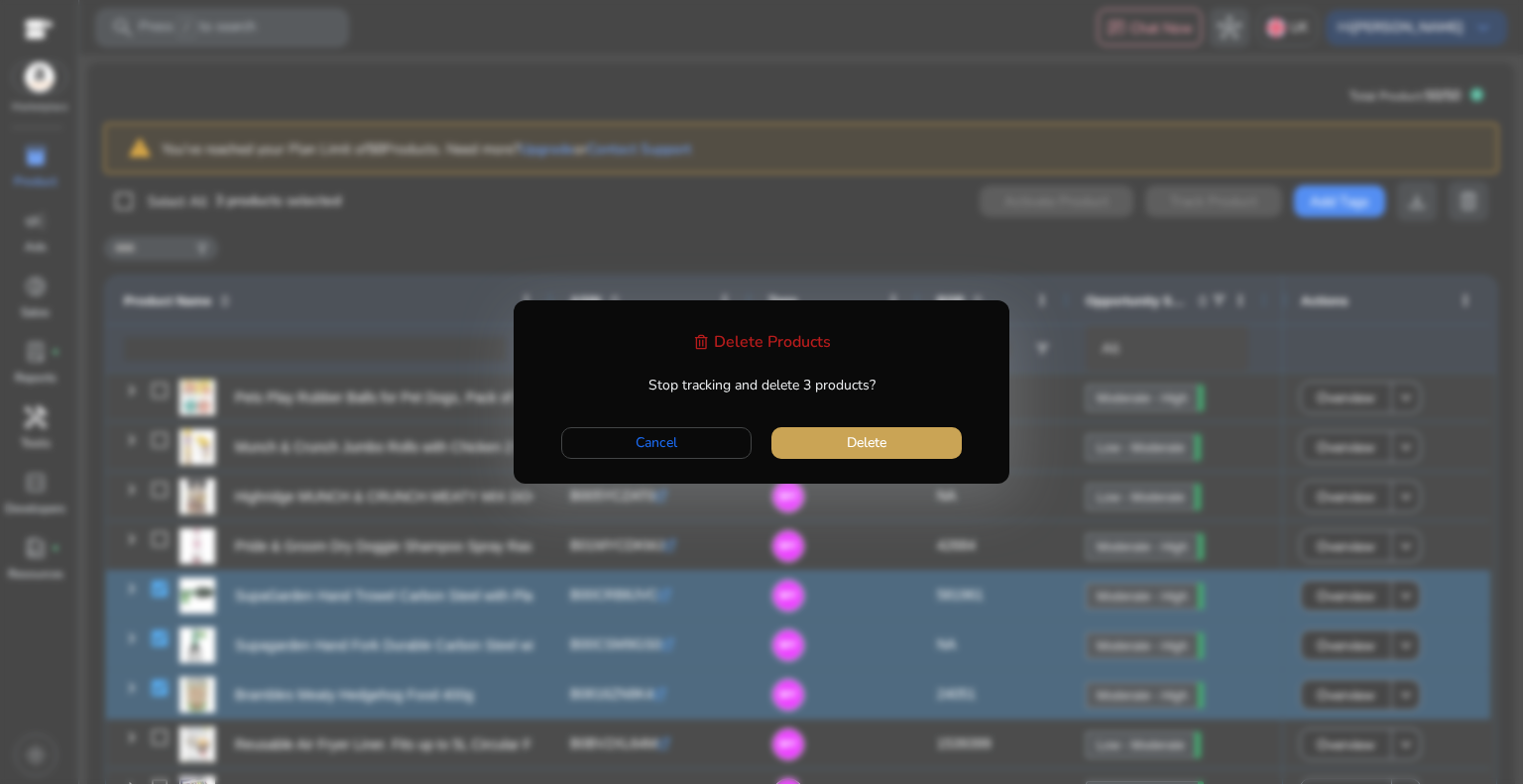click on "Delete" at bounding box center (867, 442) 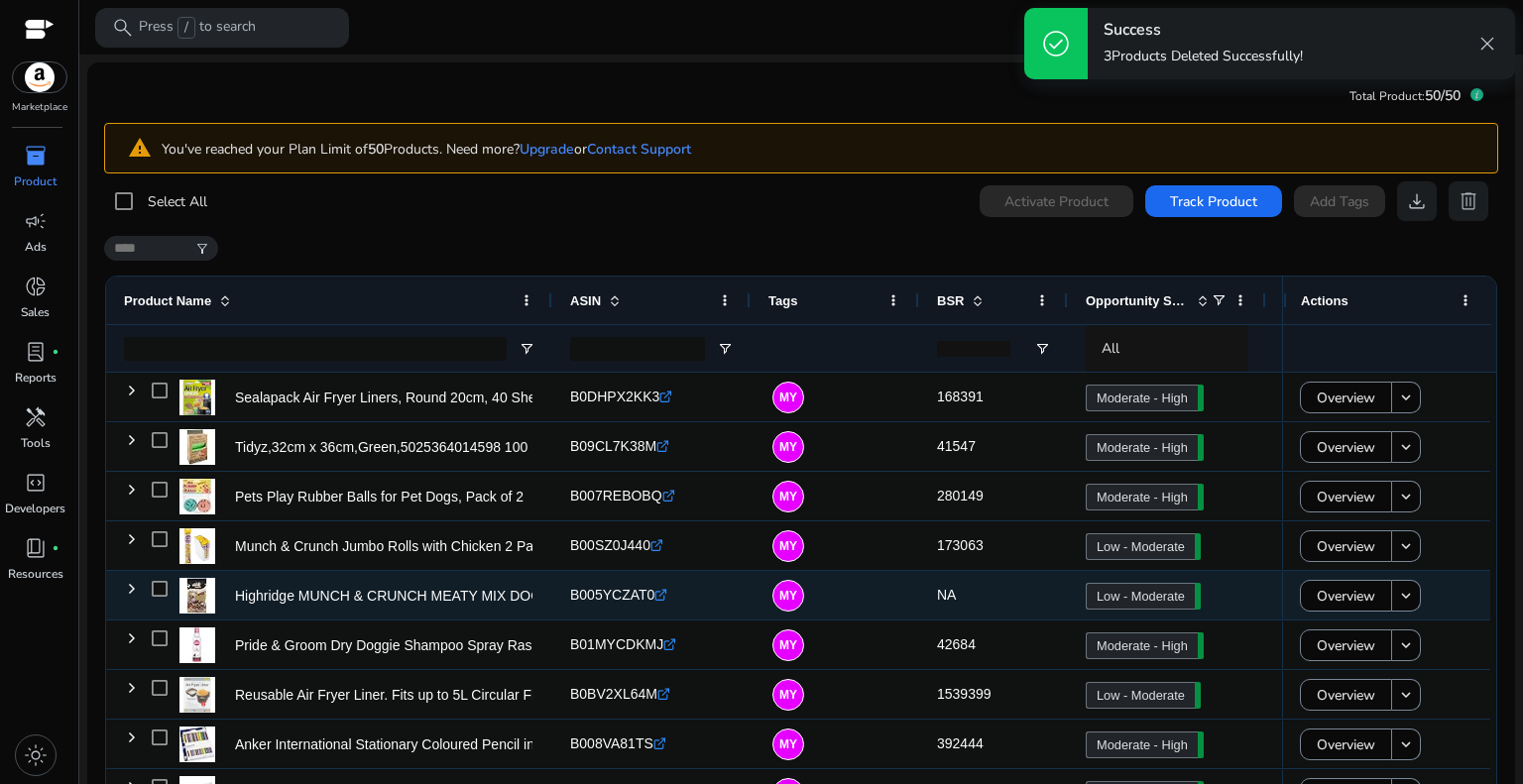 scroll, scrollTop: 84, scrollLeft: 0, axis: vertical 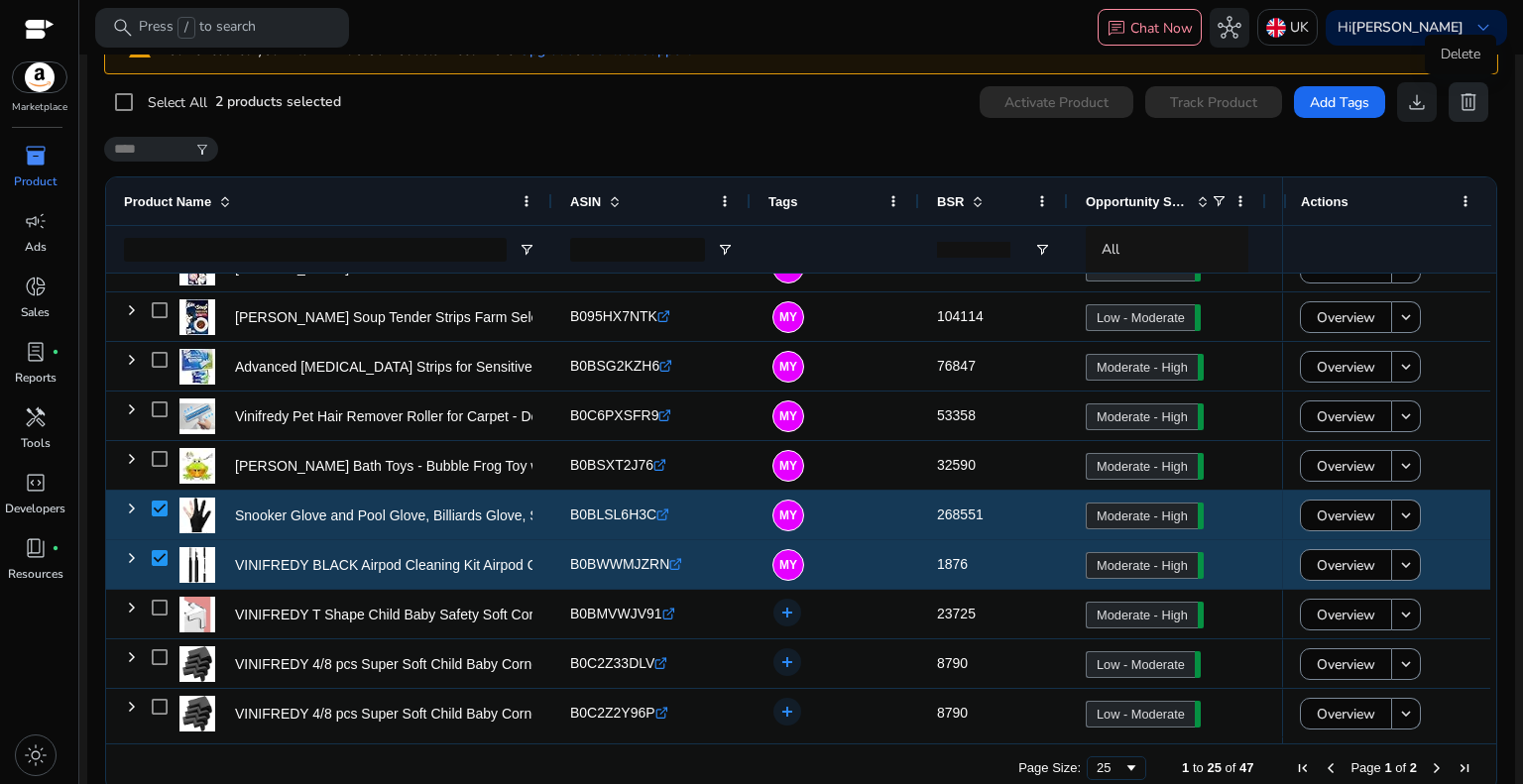 click on "delete" 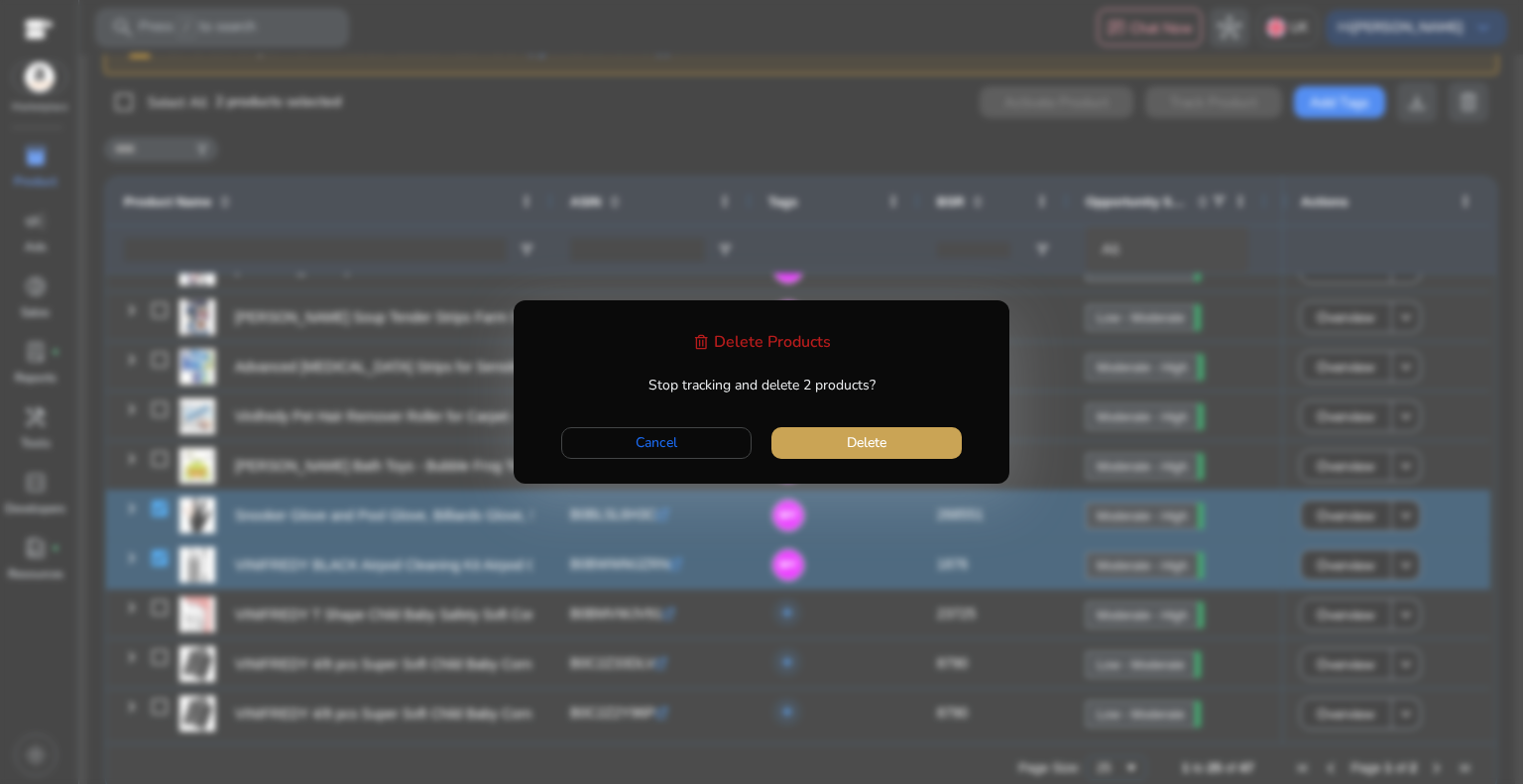 click on "Delete" at bounding box center (867, 442) 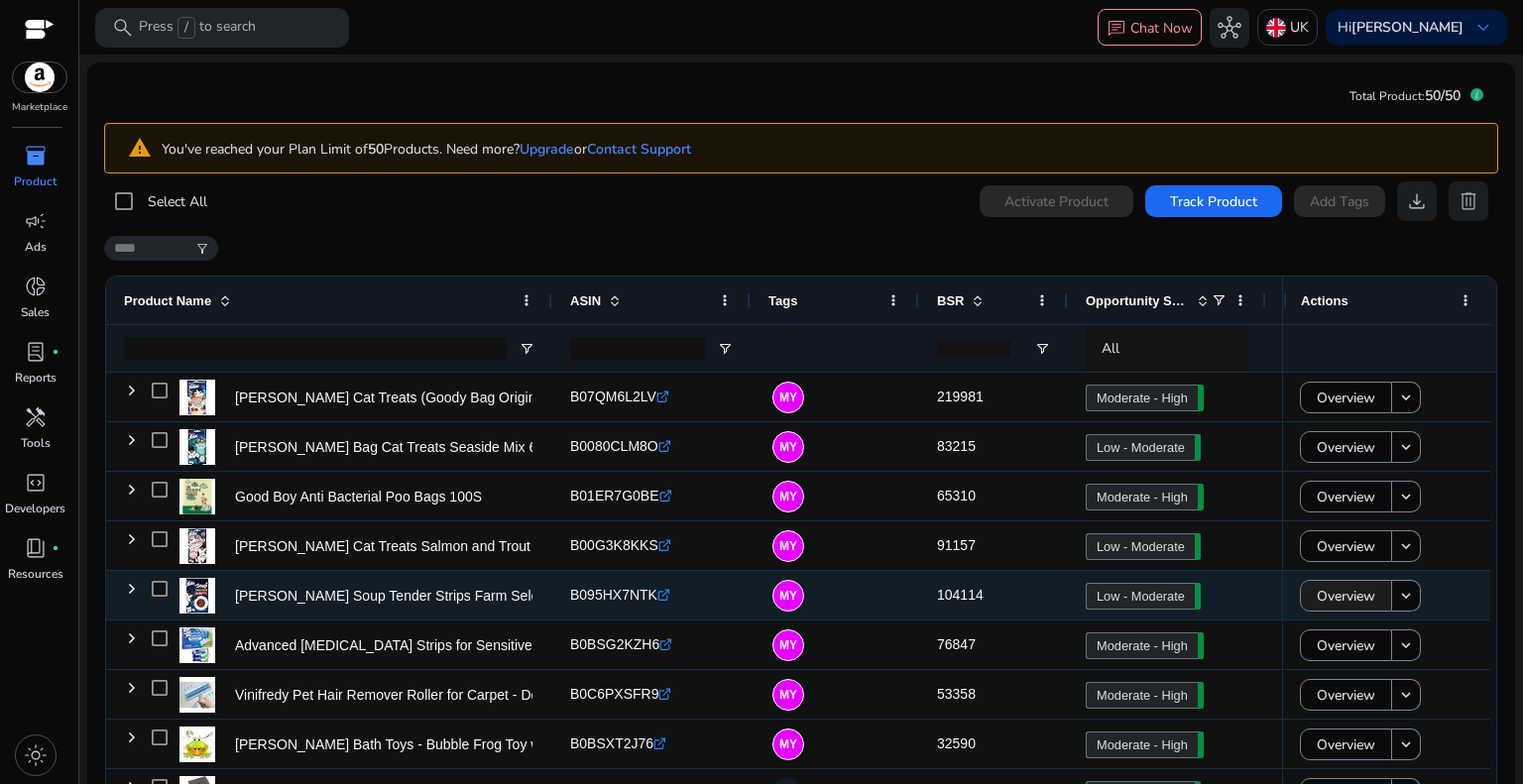 click on "Overview" 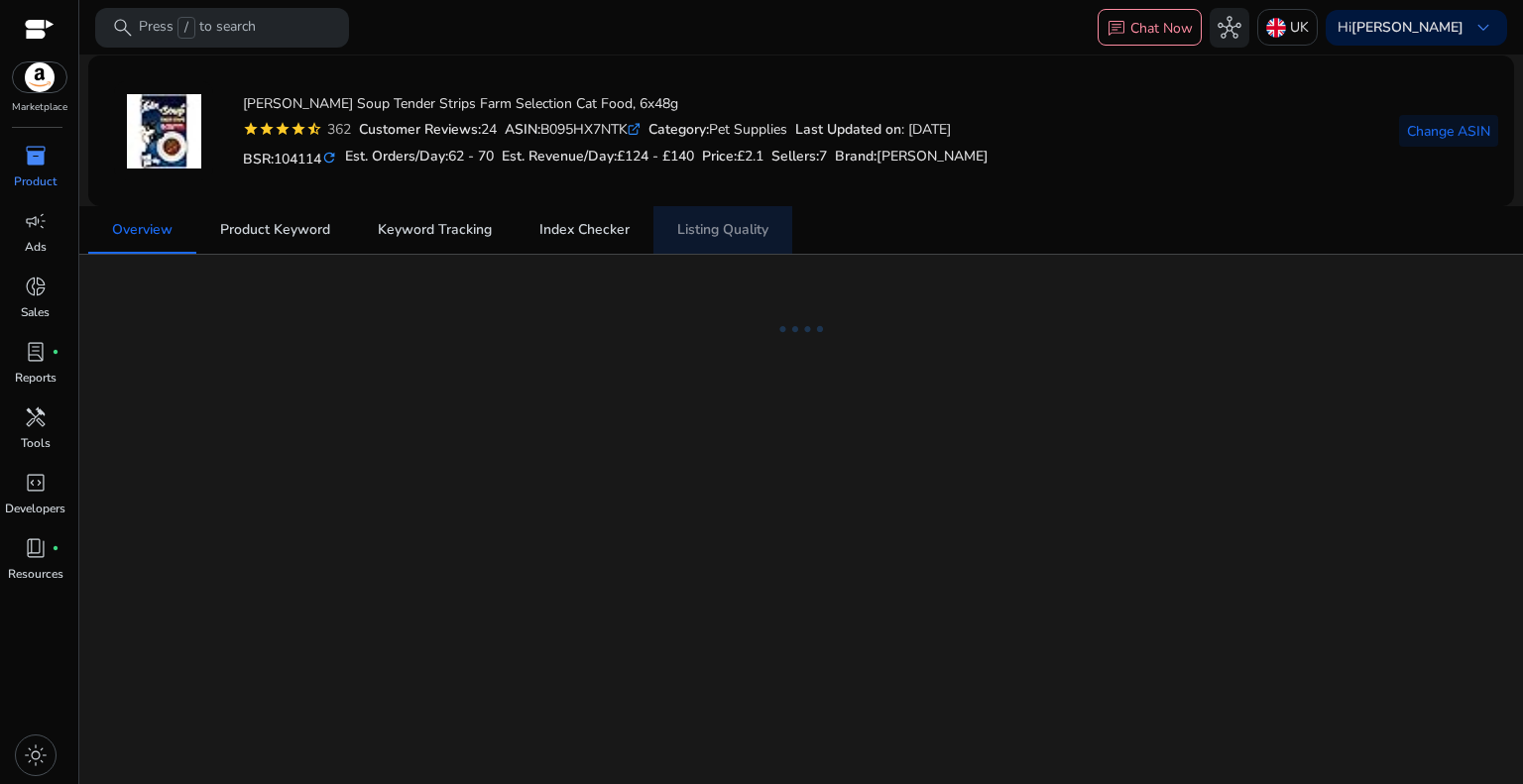 click on "Listing Quality" at bounding box center (723, 230) 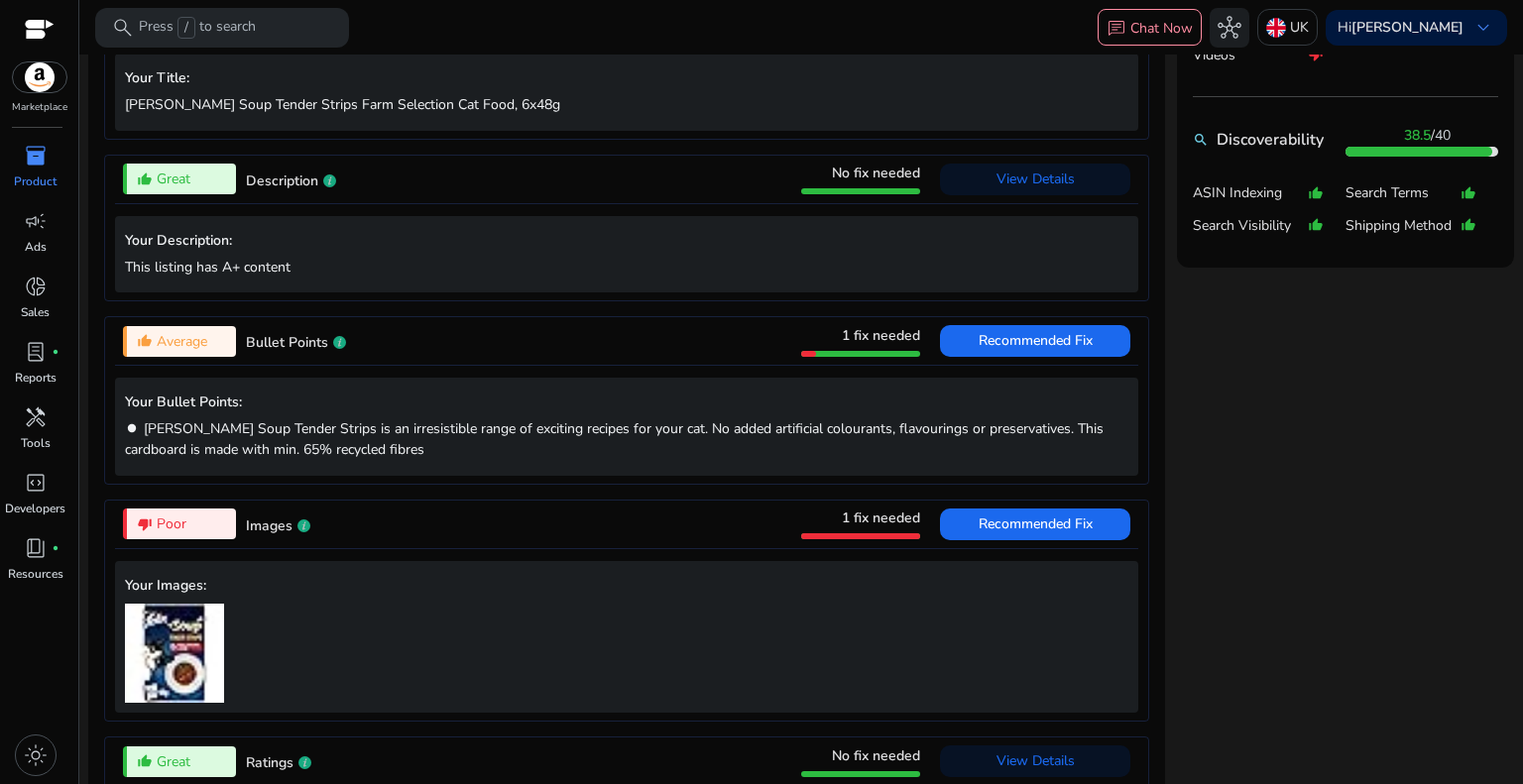 scroll, scrollTop: 416, scrollLeft: 0, axis: vertical 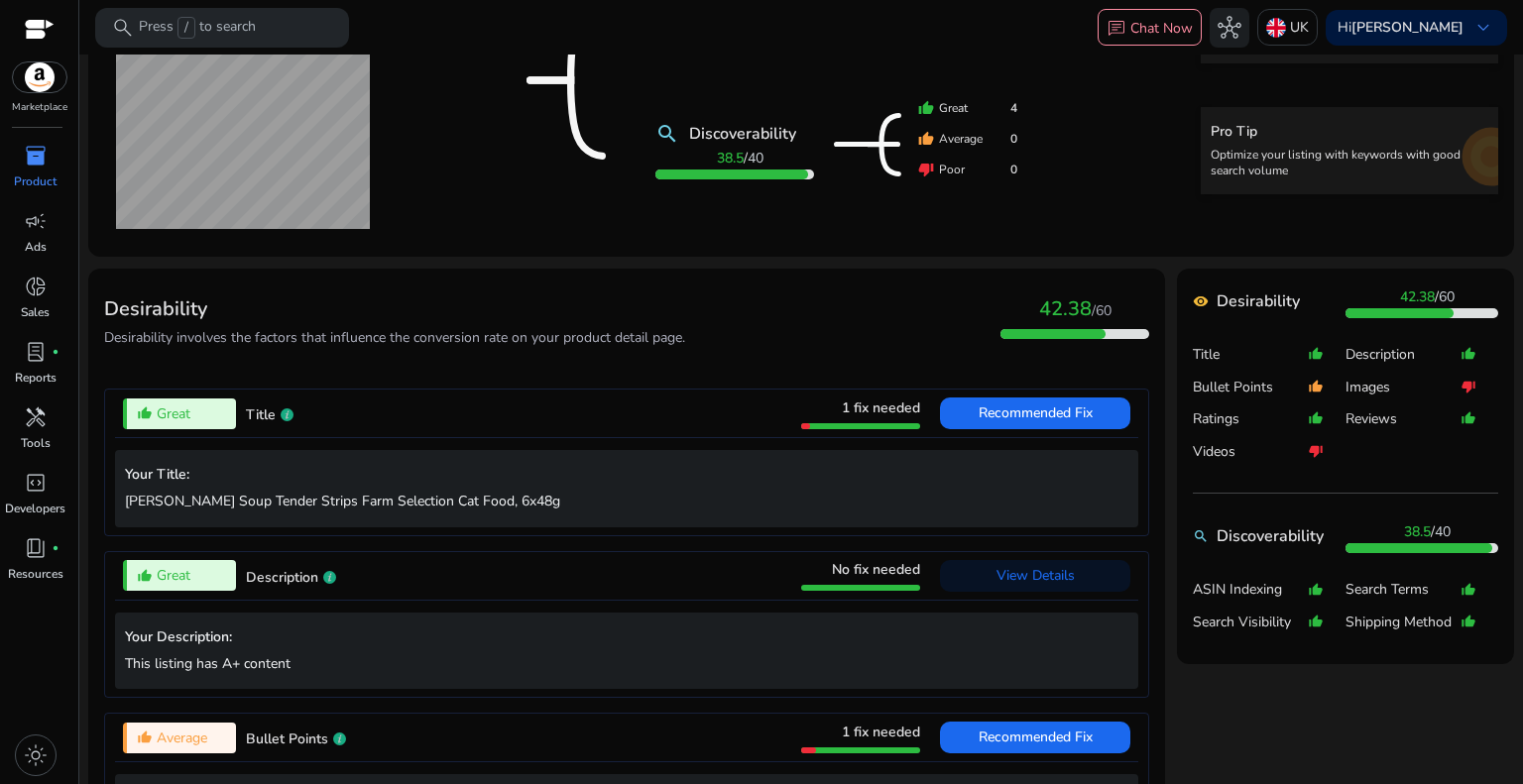 click on "Product" at bounding box center [35, 181] 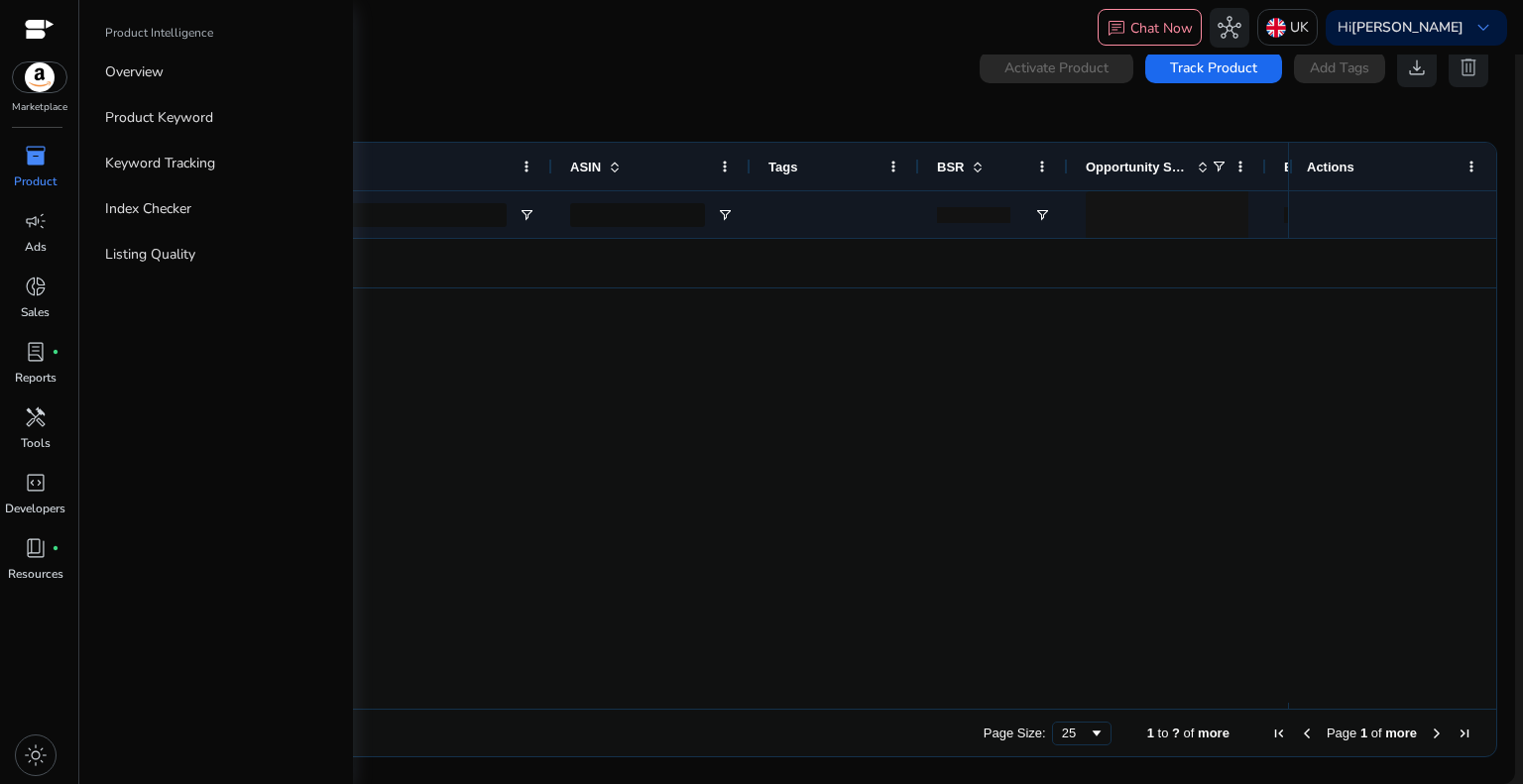 scroll, scrollTop: 0, scrollLeft: 0, axis: both 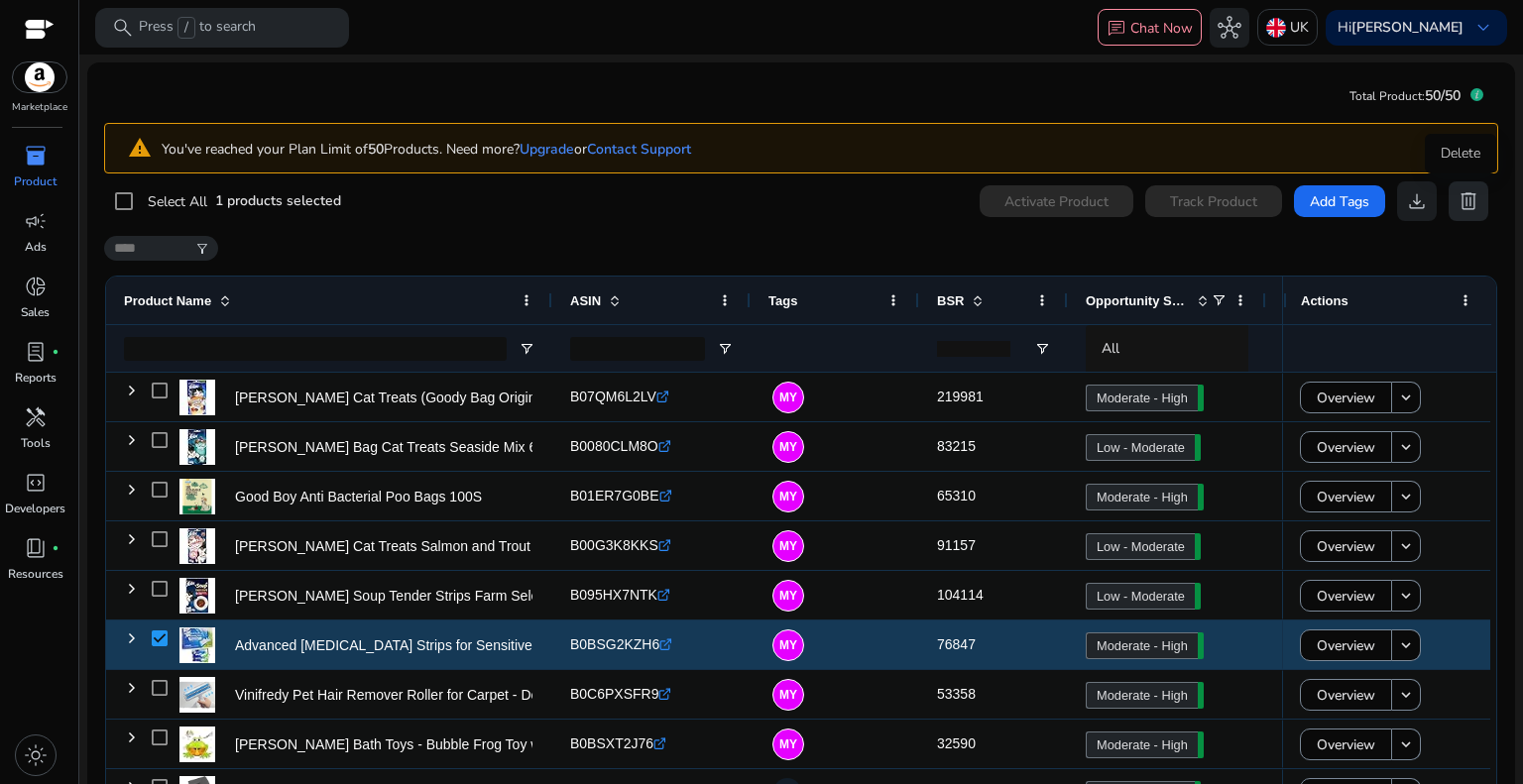 click on "delete" 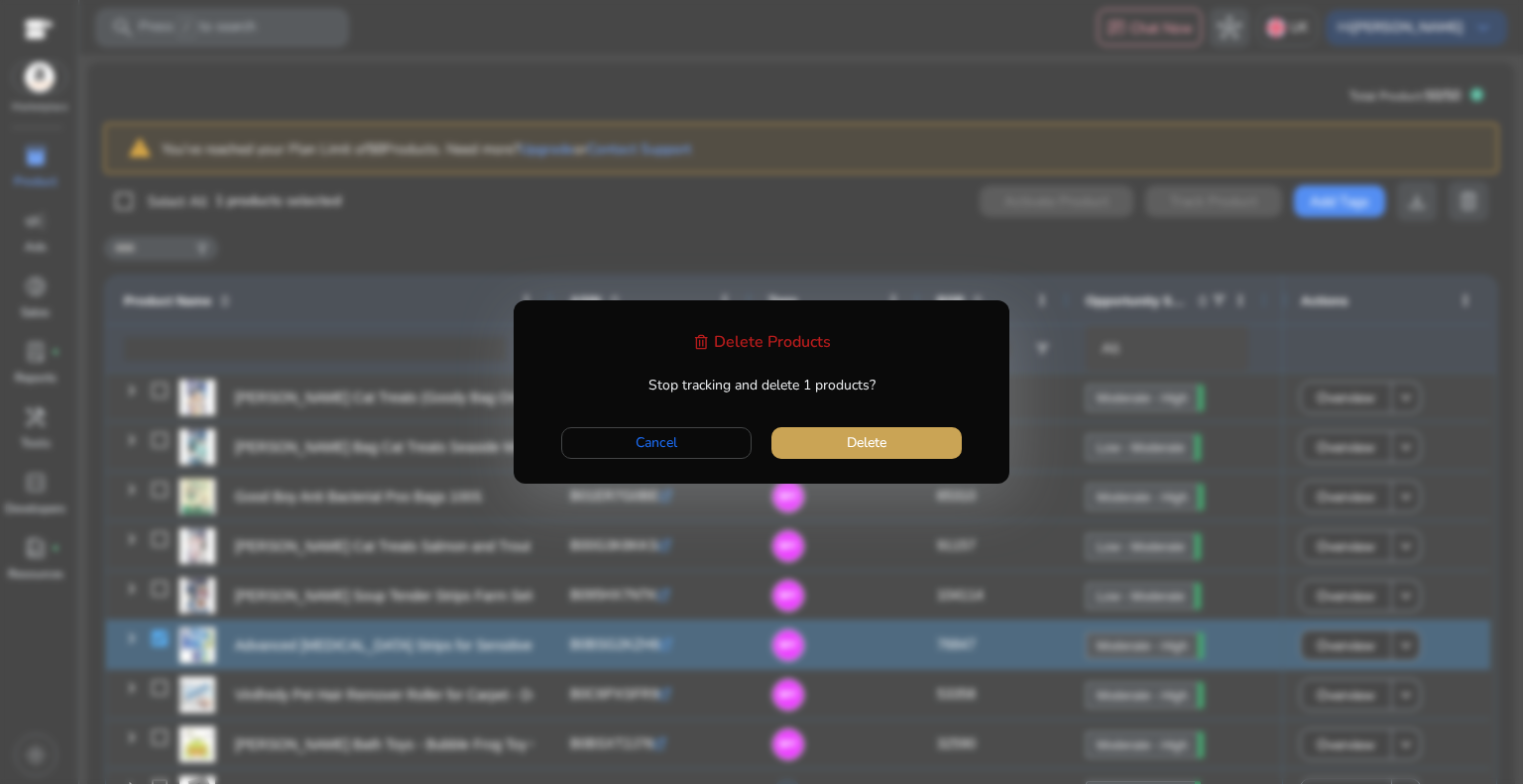 click at bounding box center (867, 443) 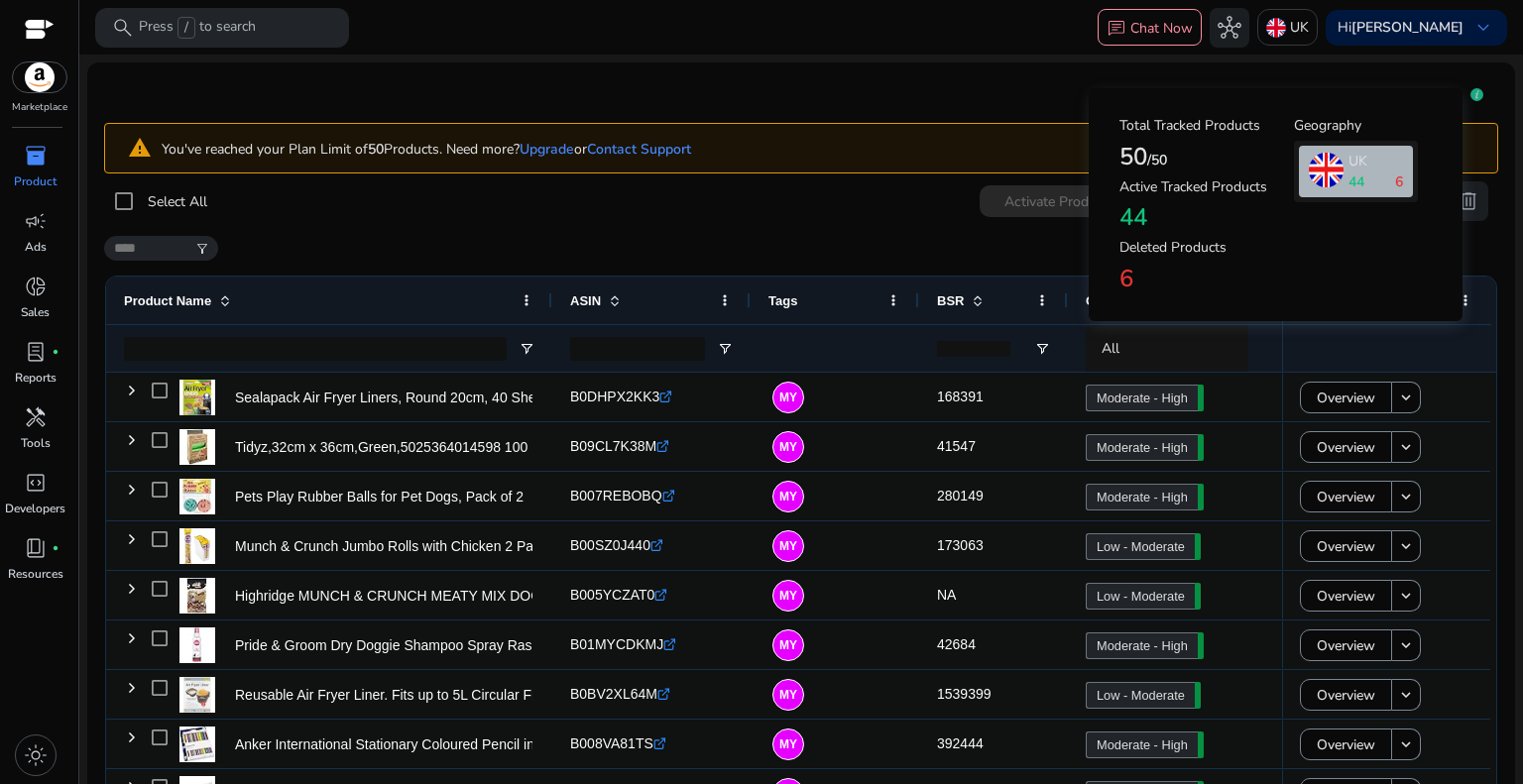 click 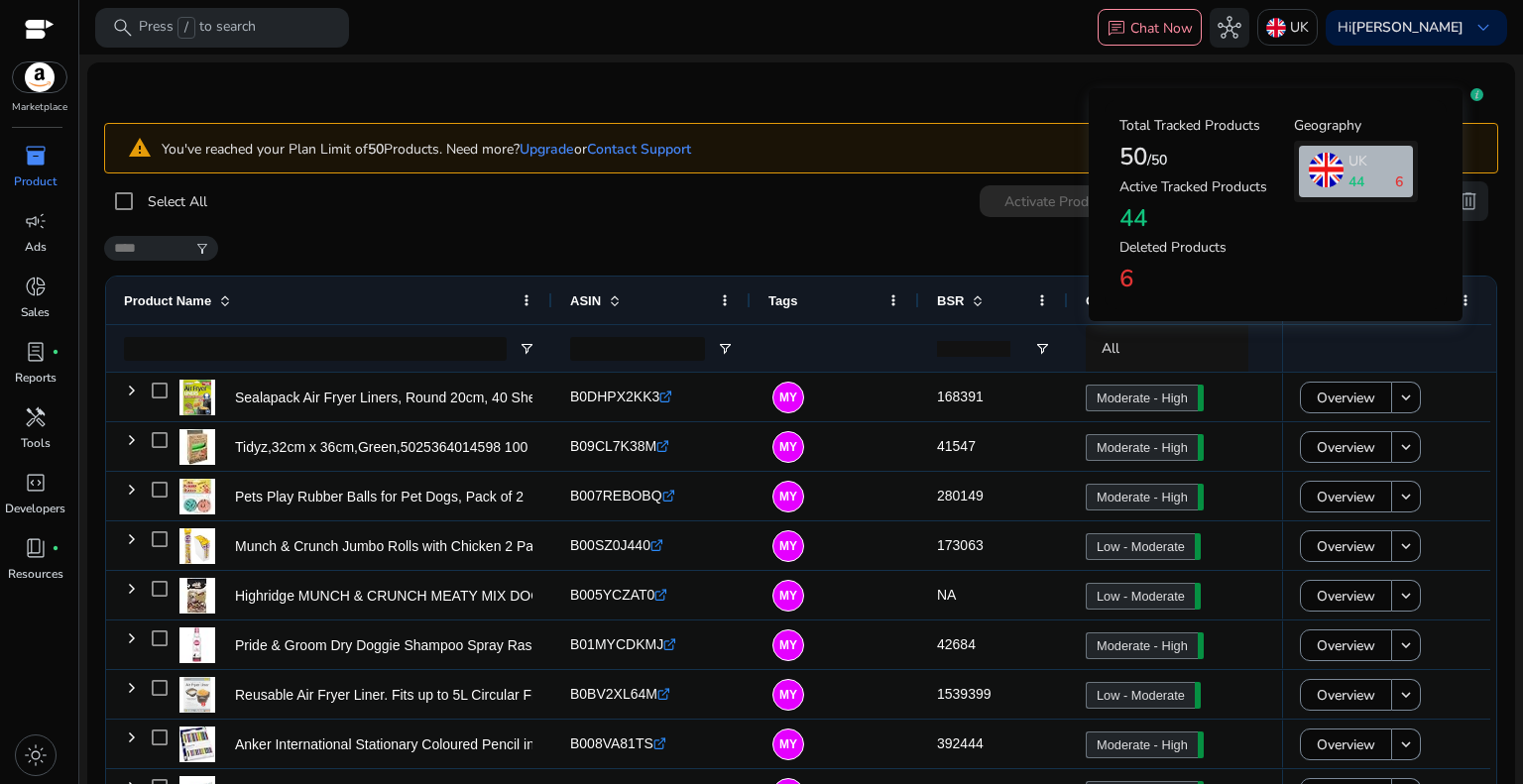 click on "Total Tracked Products  50 /50 Active Tracked Products  44  Deleted Products  6" at bounding box center [1207, 204] 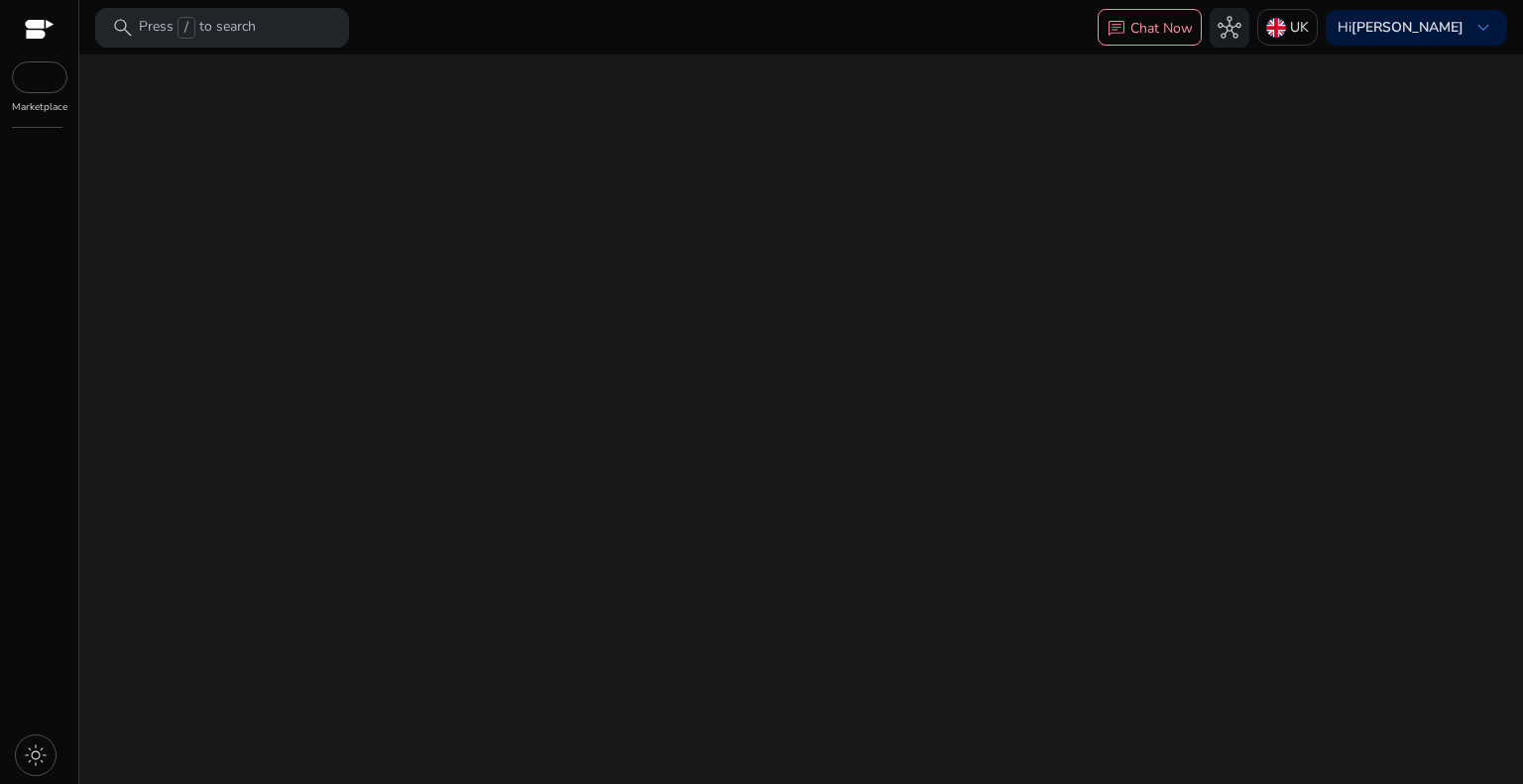 scroll, scrollTop: 0, scrollLeft: 0, axis: both 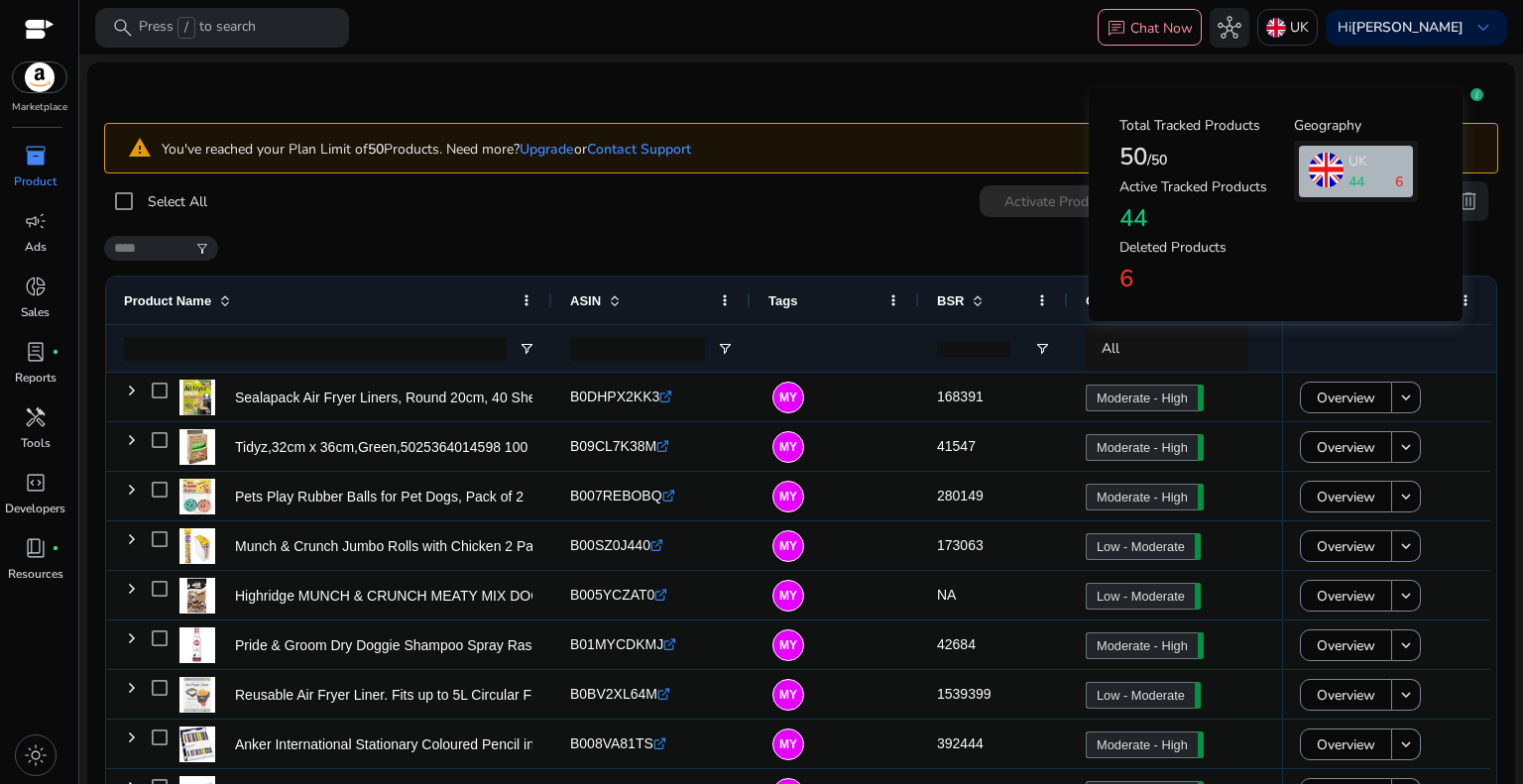 click 